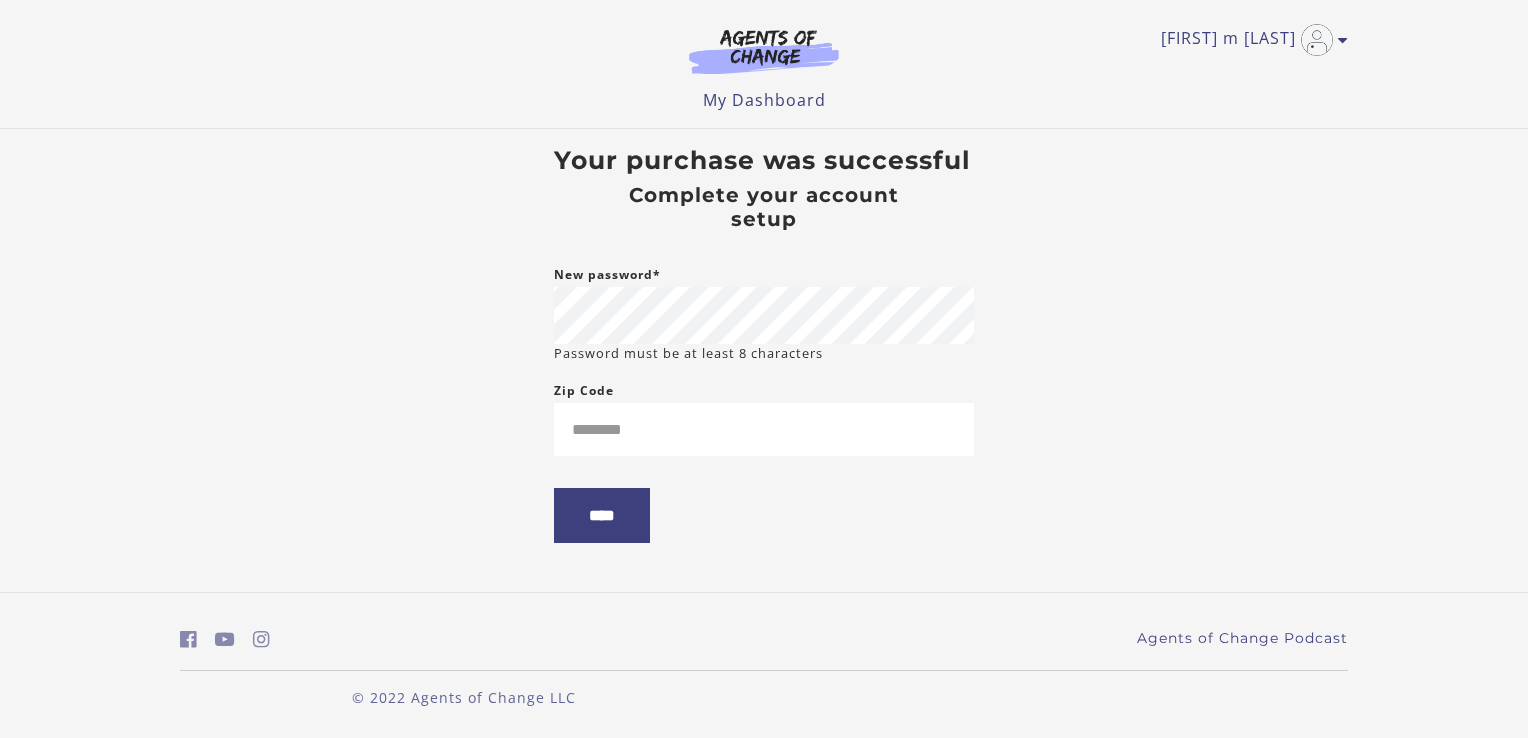 scroll, scrollTop: 0, scrollLeft: 0, axis: both 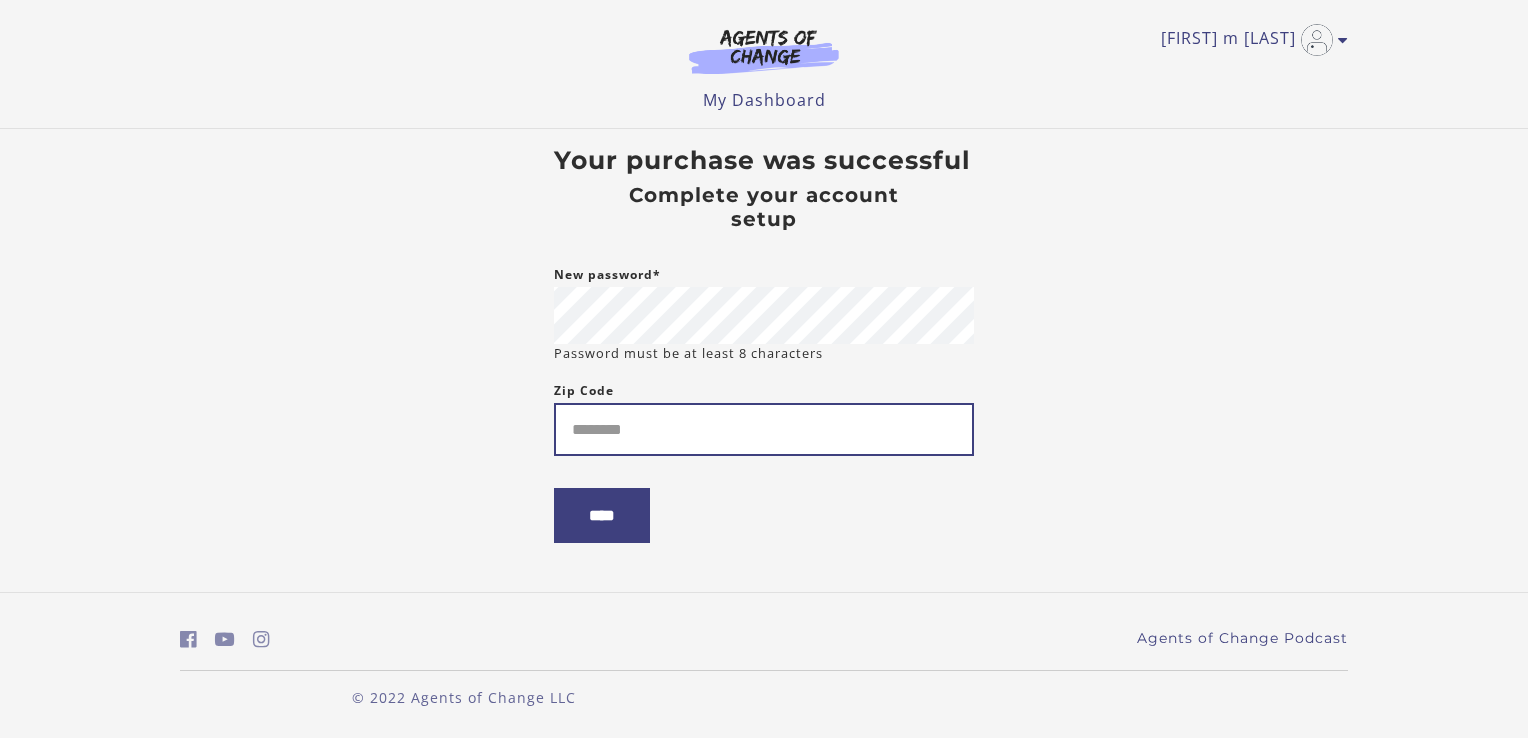 click on "Zip Code" at bounding box center (764, 429) 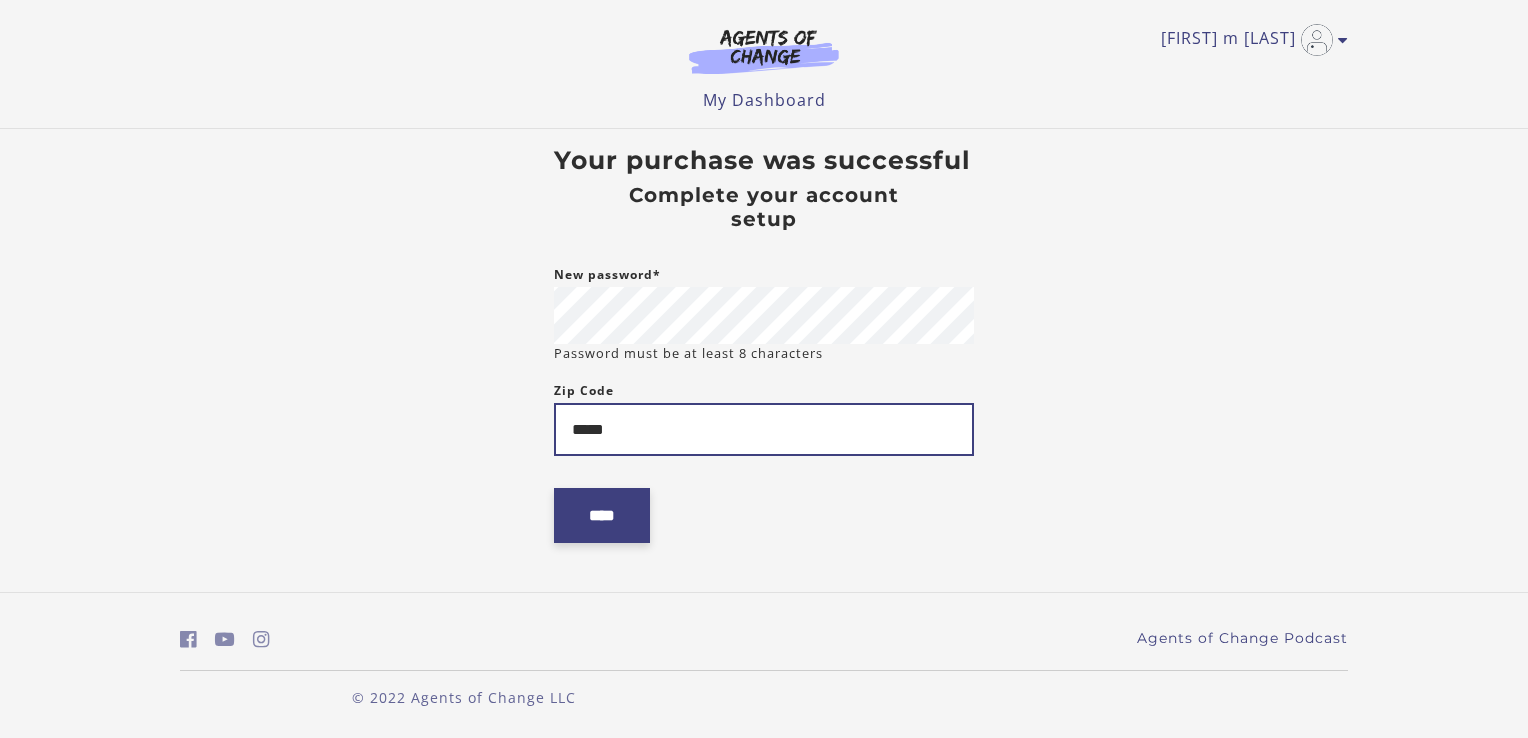 type on "*****" 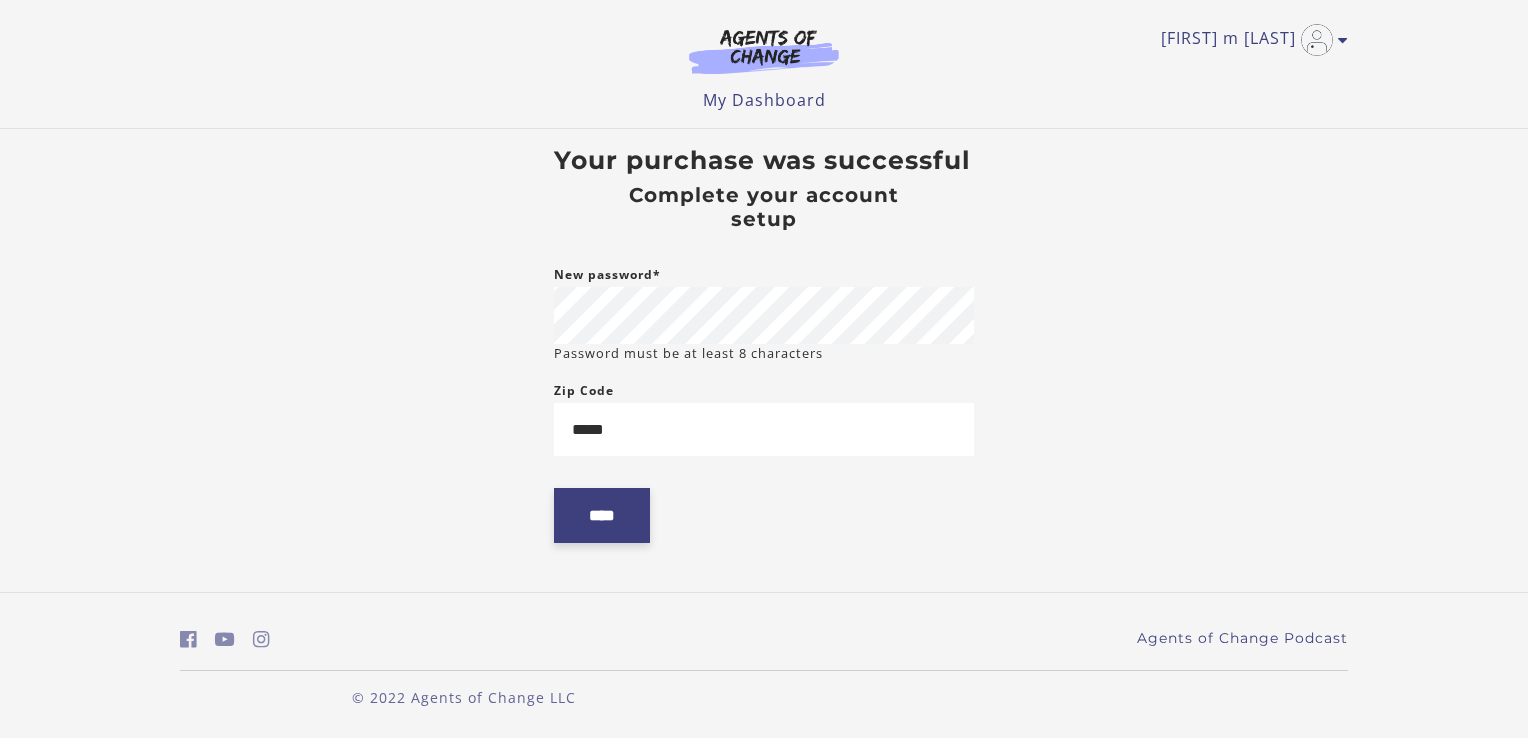 click on "****" at bounding box center [602, 515] 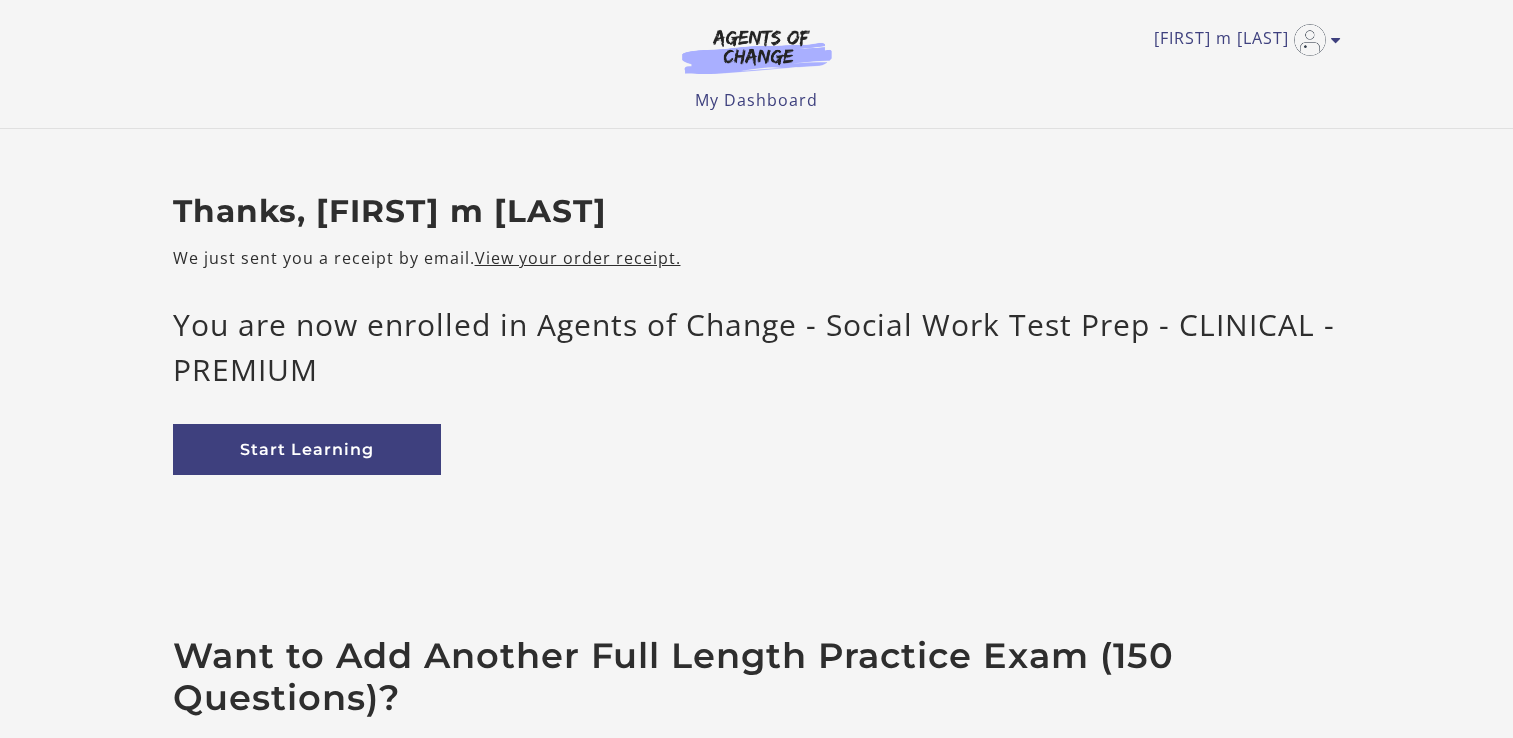 scroll, scrollTop: 0, scrollLeft: 0, axis: both 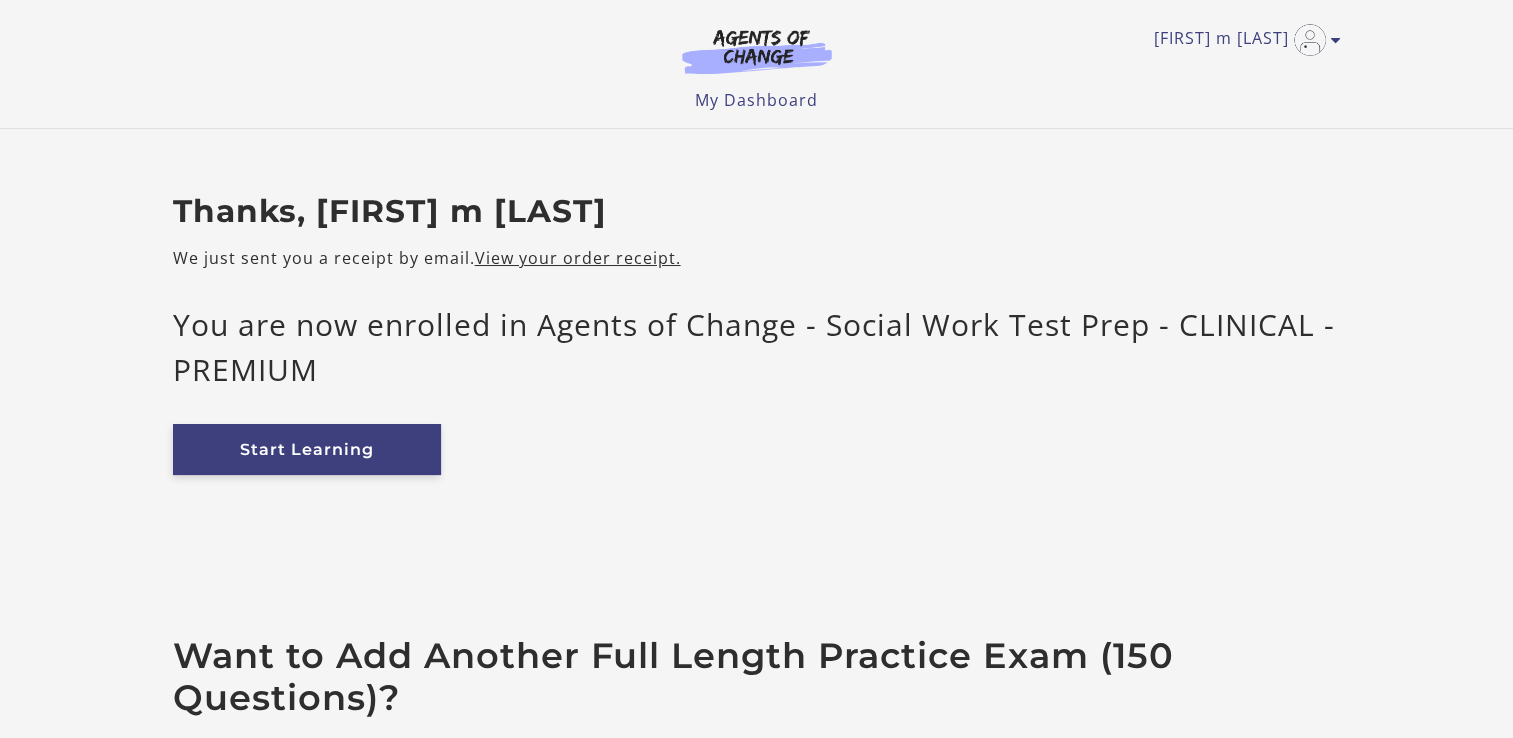 click on "Start Learning" at bounding box center (307, 449) 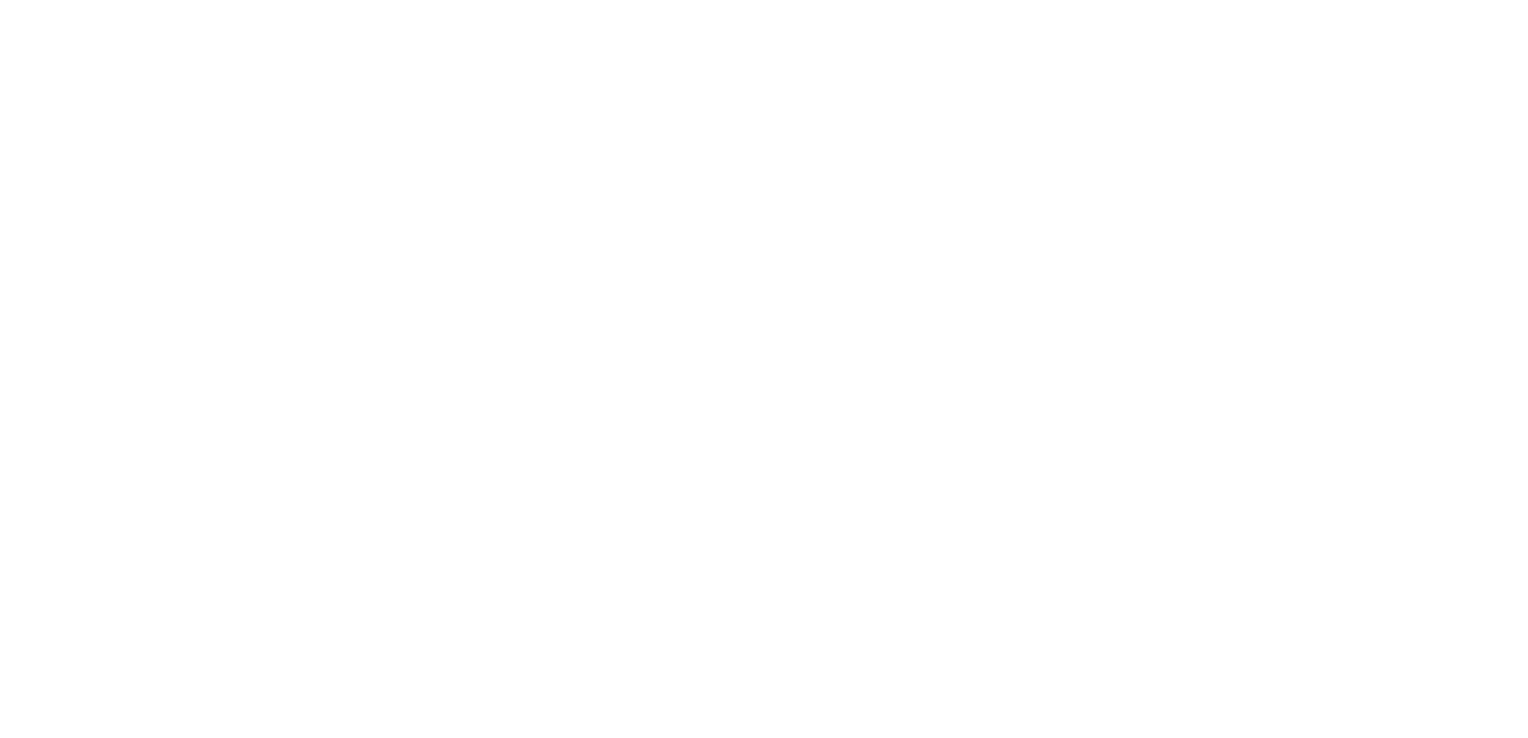scroll, scrollTop: 0, scrollLeft: 0, axis: both 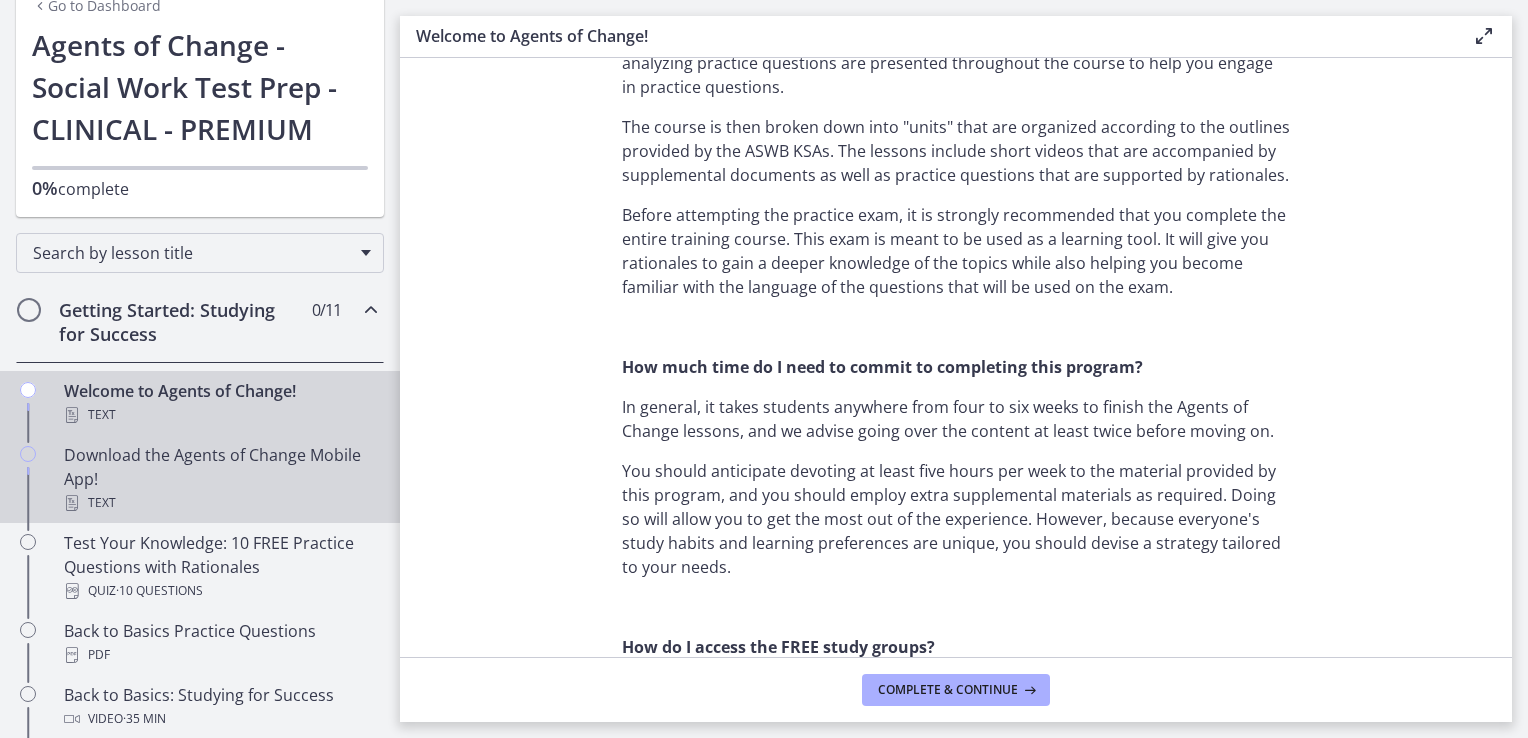 click on "Download the Agents of Change Mobile App!
Text" at bounding box center [220, 479] 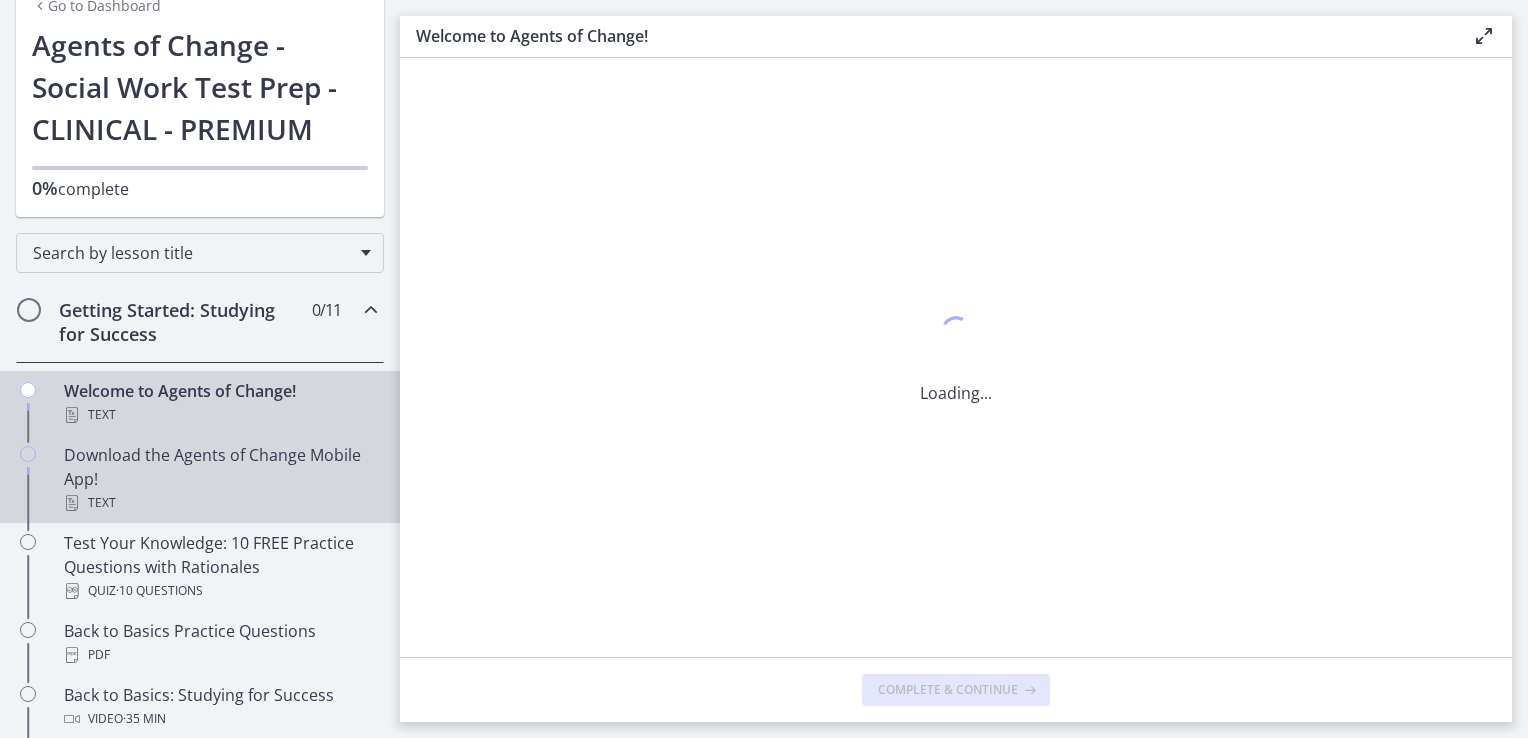 scroll, scrollTop: 0, scrollLeft: 0, axis: both 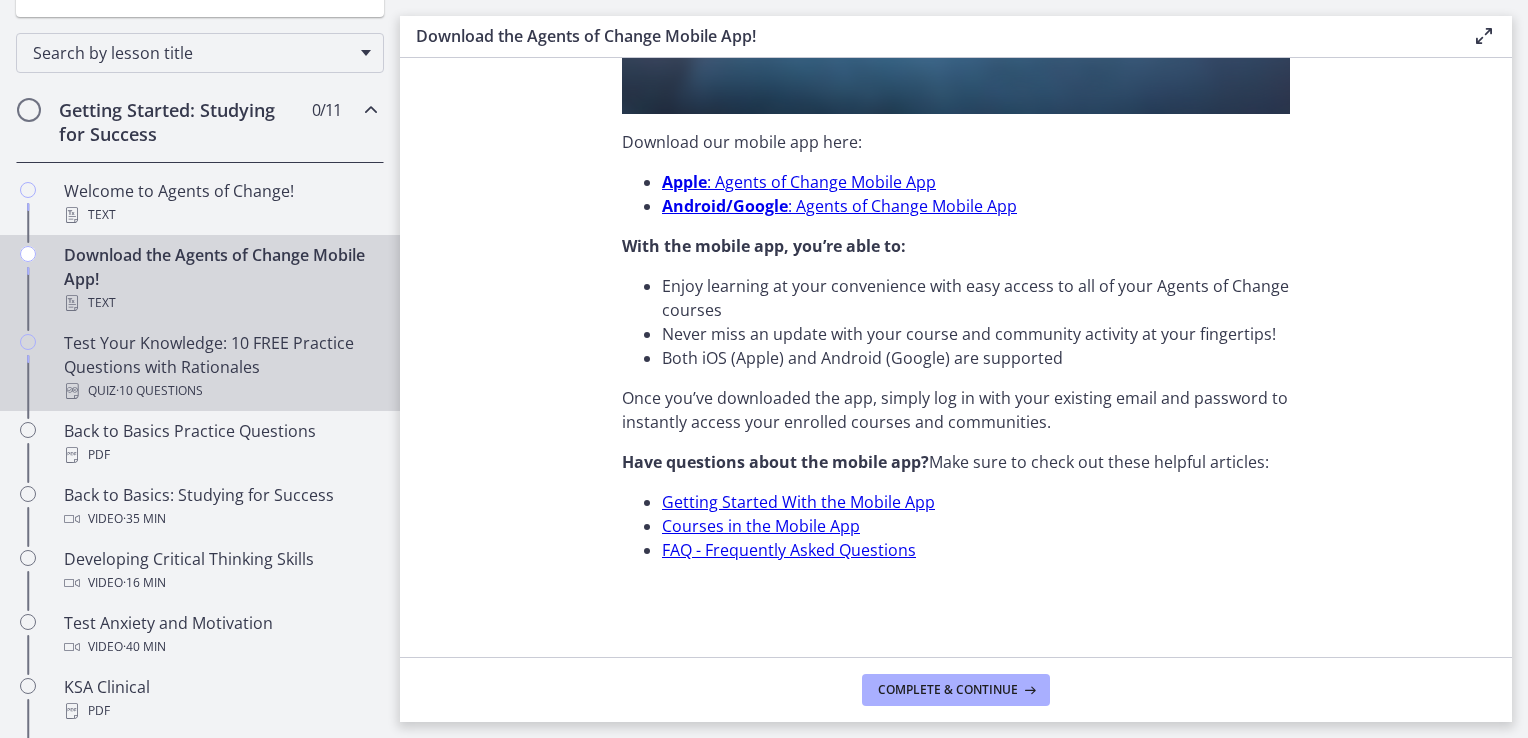click on "Test Your Knowledge: 10 FREE Practice Questions with Rationales
Quiz
·  10 Questions" at bounding box center [220, 367] 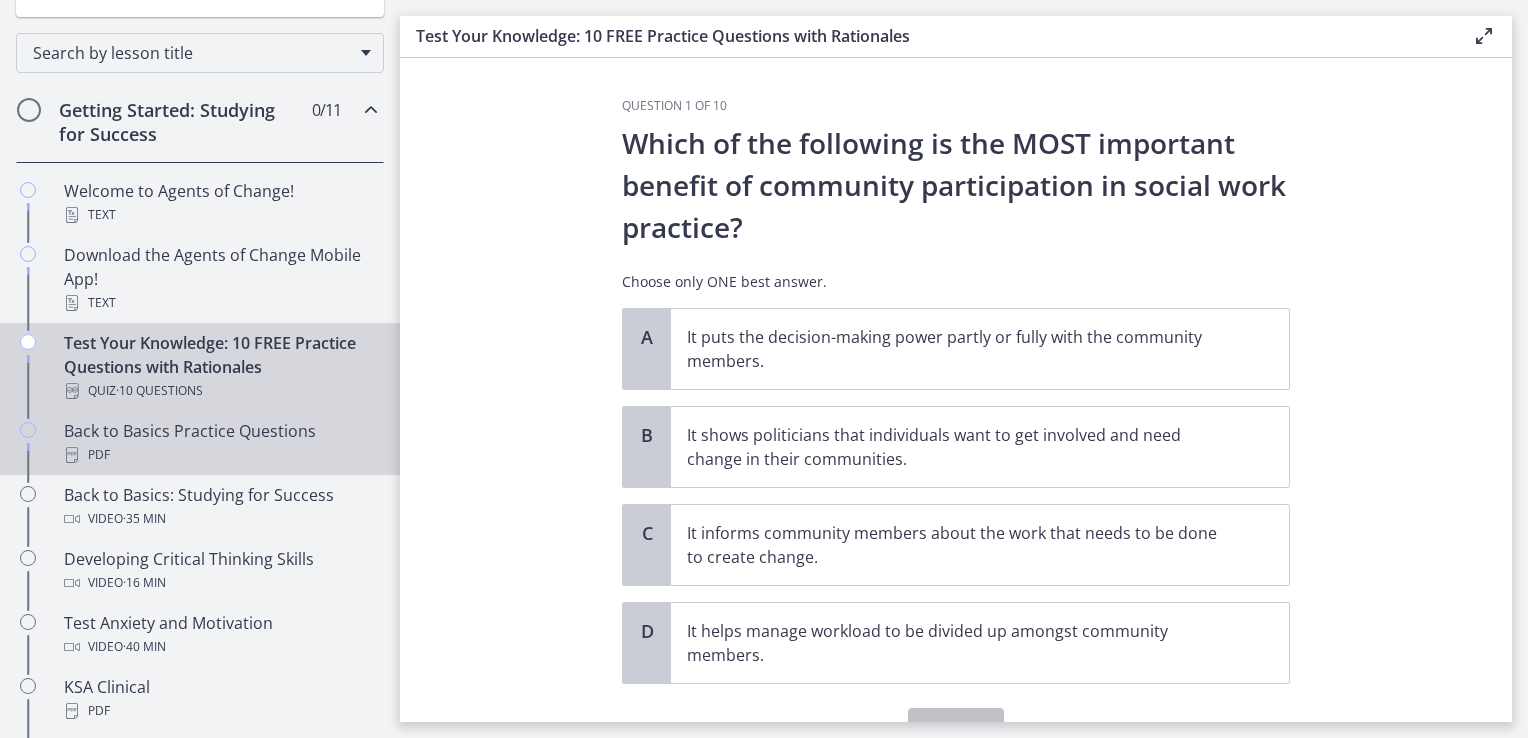 click on "PDF" at bounding box center [220, 455] 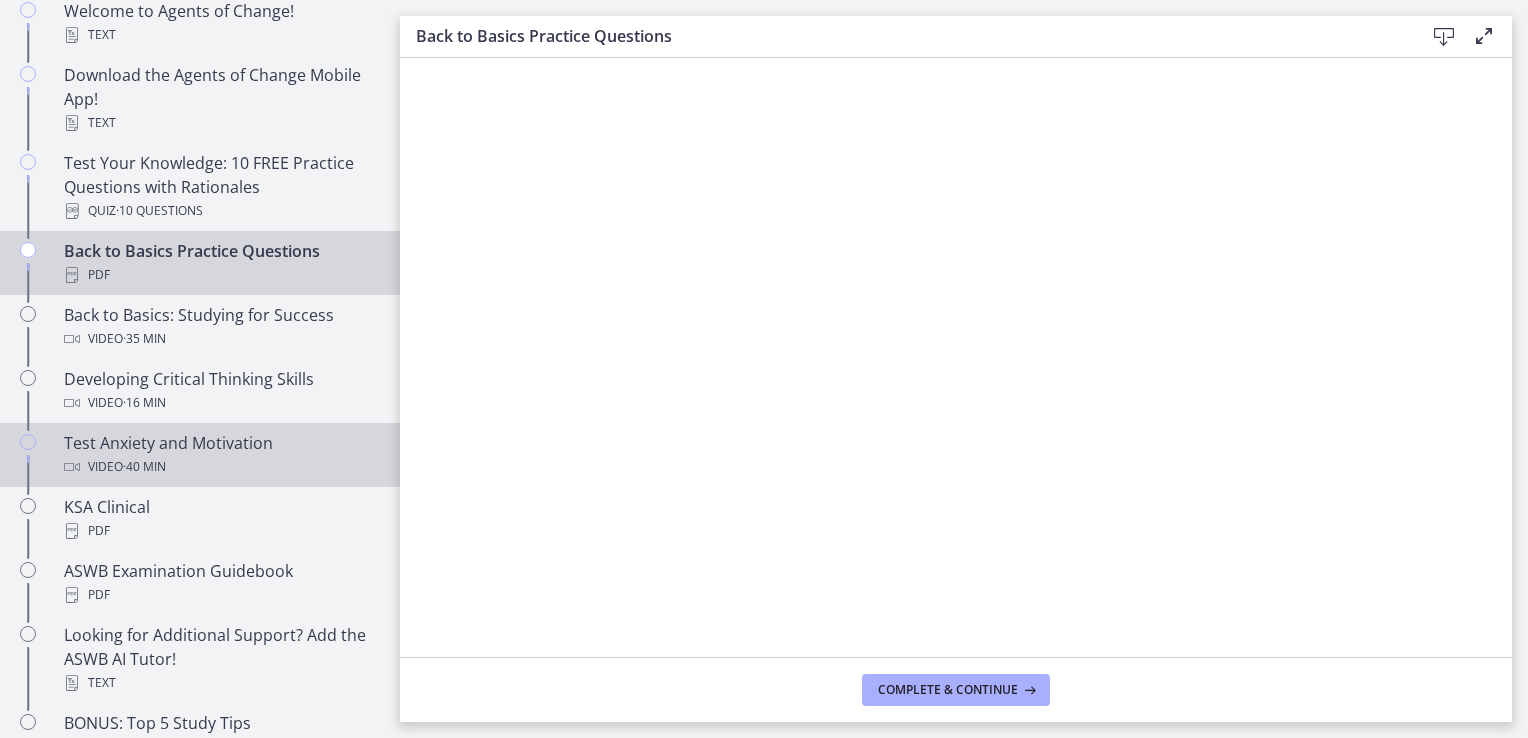 scroll, scrollTop: 500, scrollLeft: 0, axis: vertical 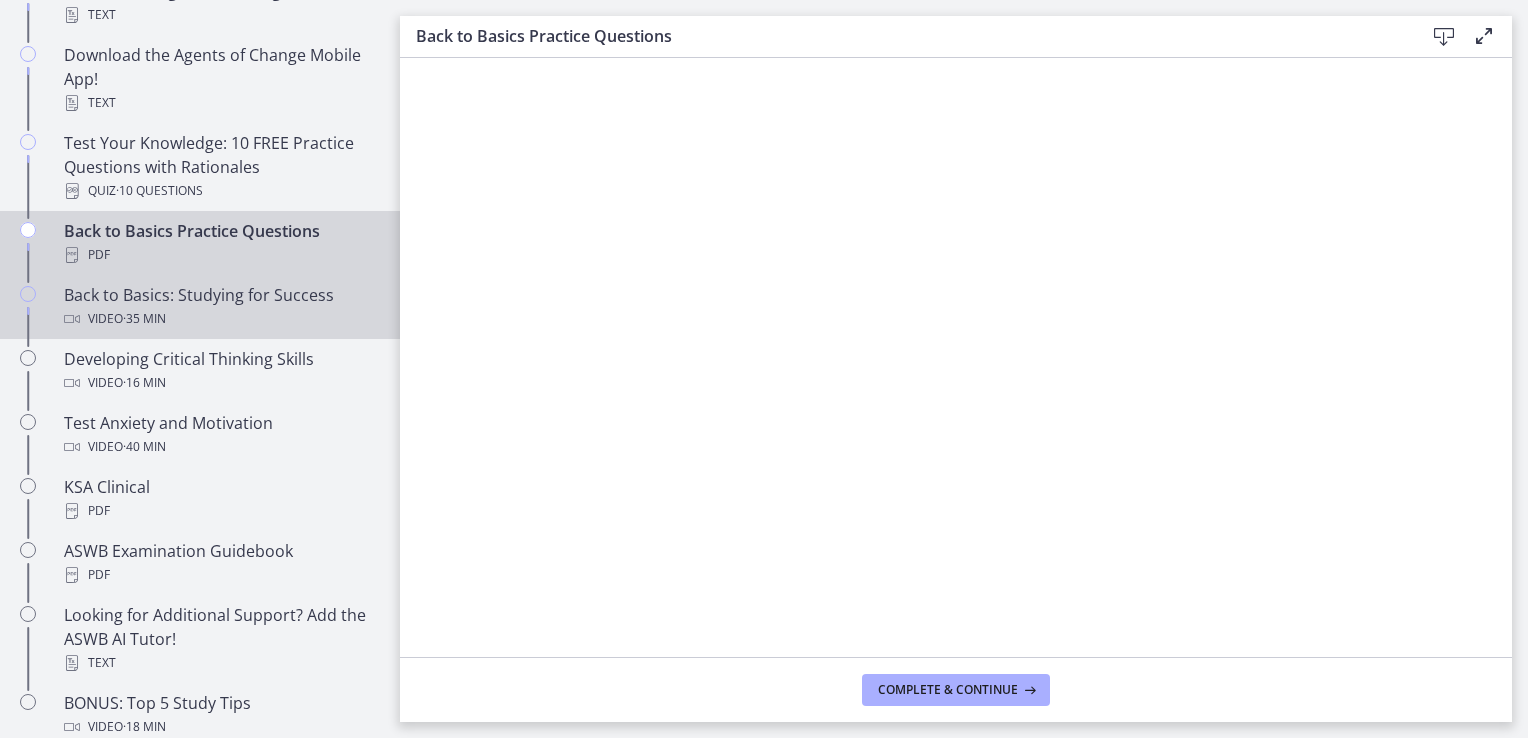 click on "Video
·  35 min" at bounding box center [220, 319] 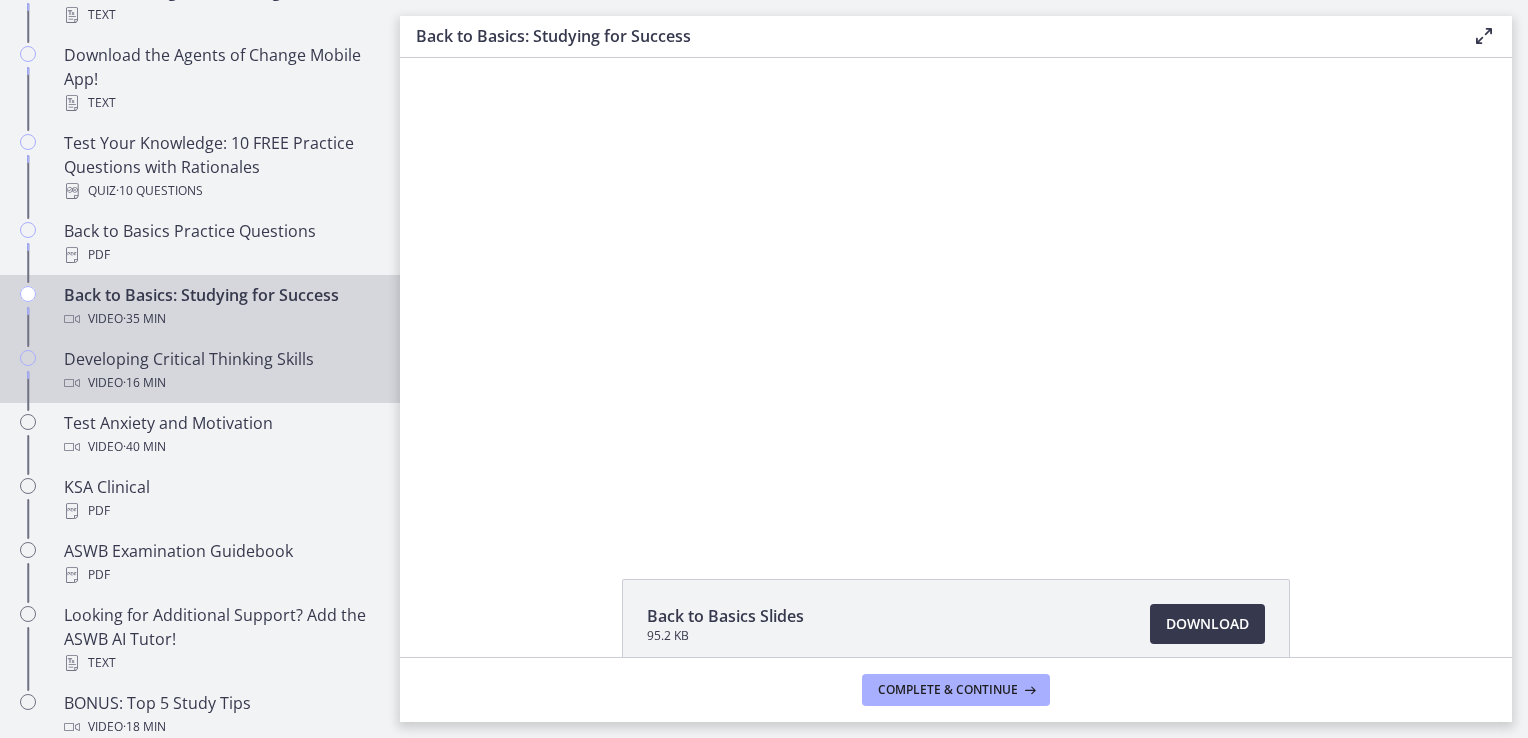 scroll, scrollTop: 0, scrollLeft: 0, axis: both 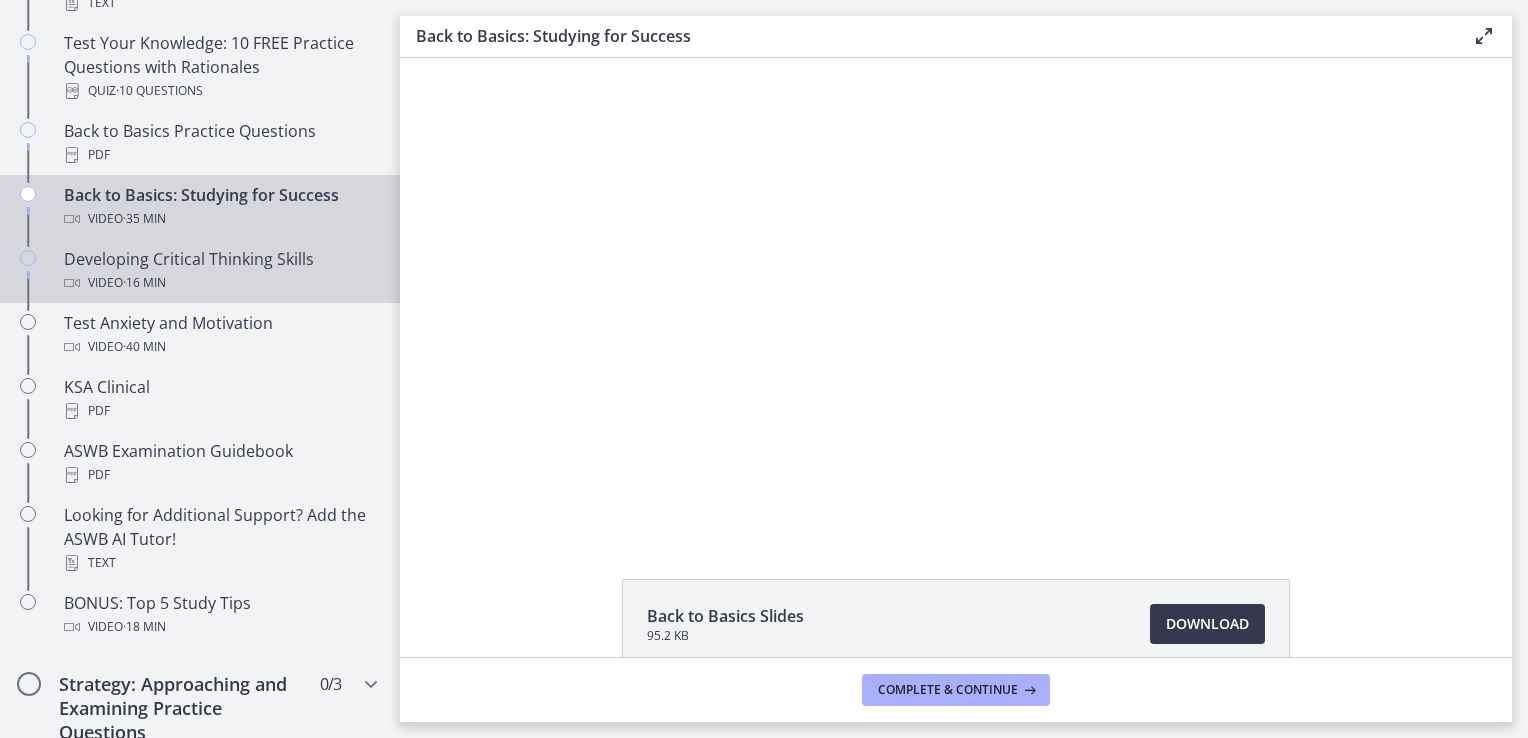 click on "Video
·  16 min" at bounding box center (220, 283) 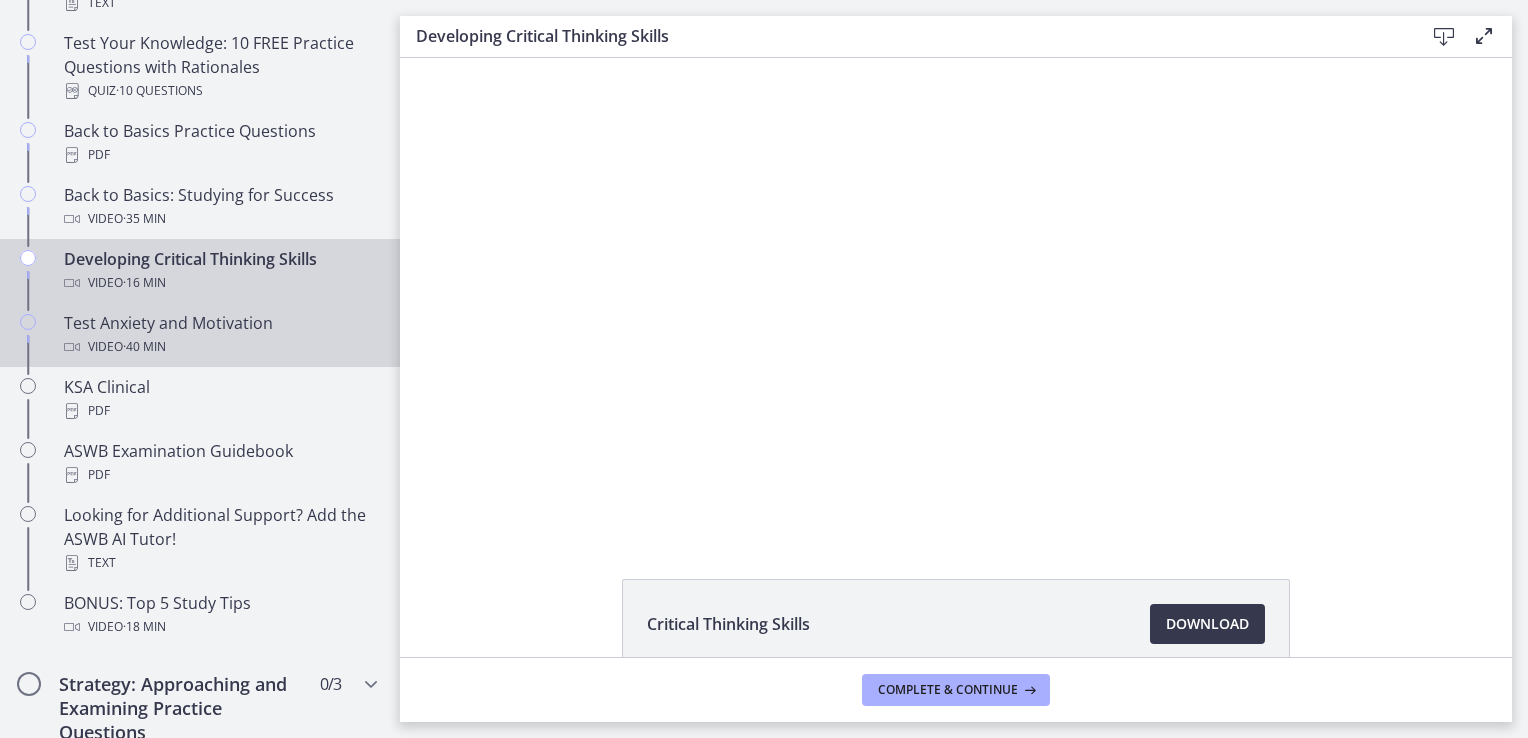 scroll, scrollTop: 0, scrollLeft: 0, axis: both 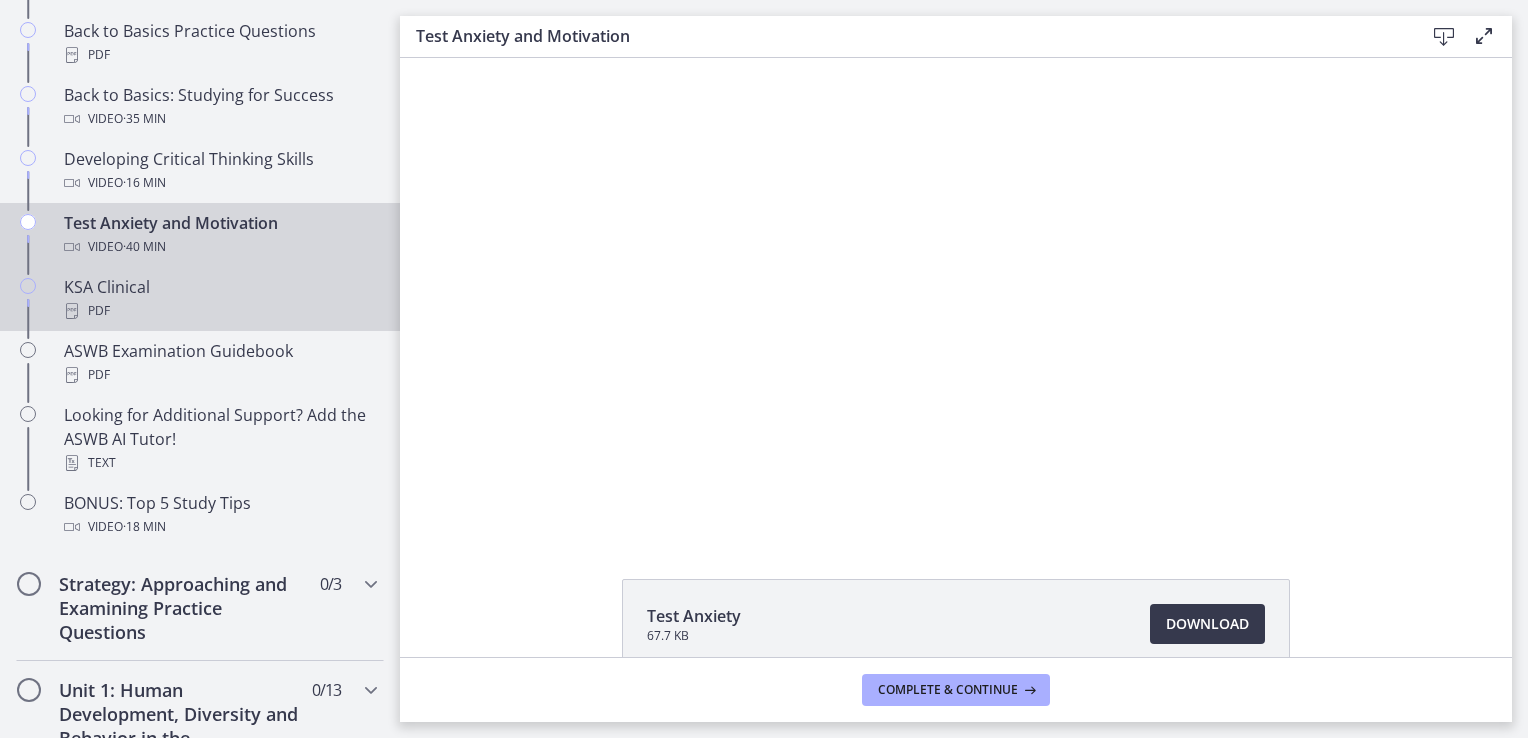 click on "PDF" at bounding box center (220, 311) 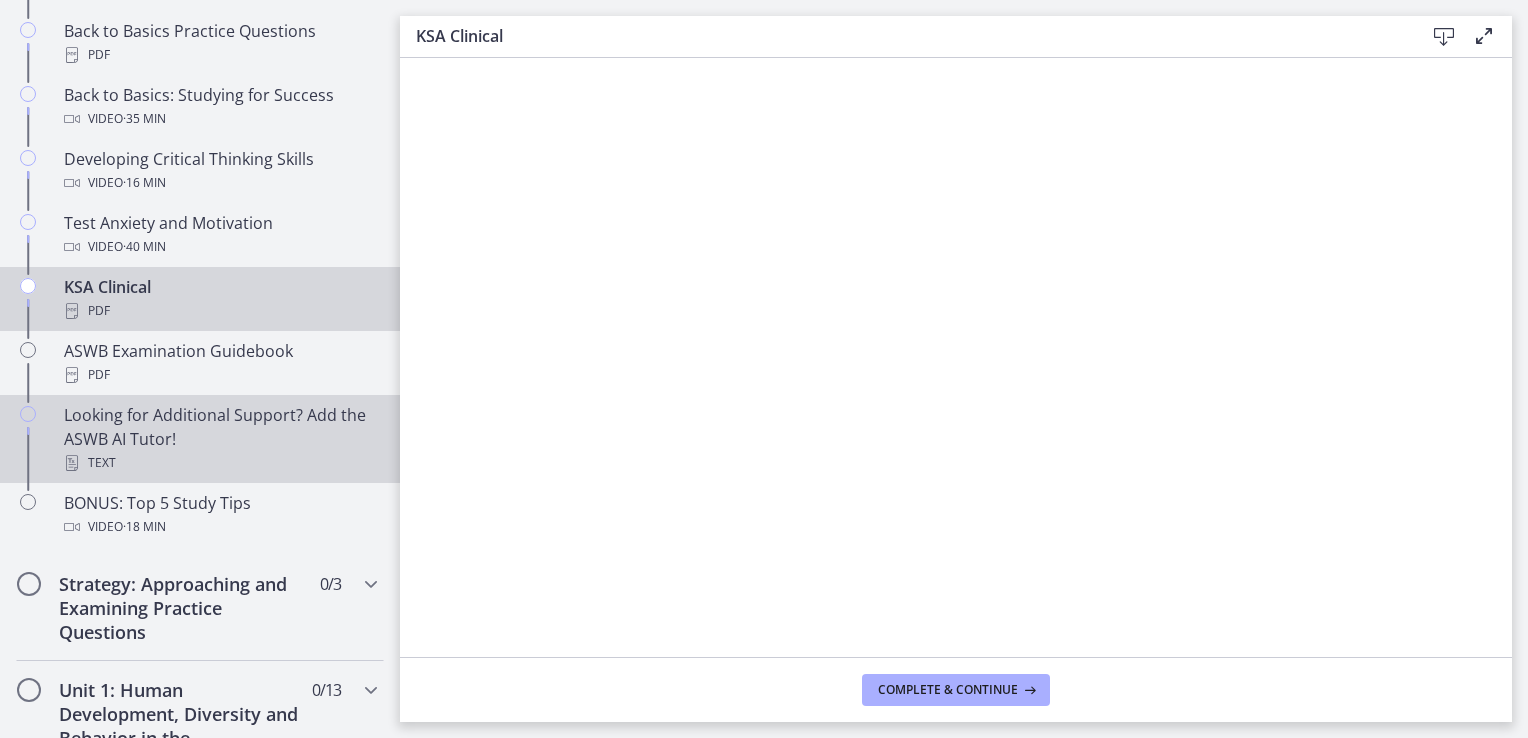 scroll, scrollTop: 800, scrollLeft: 0, axis: vertical 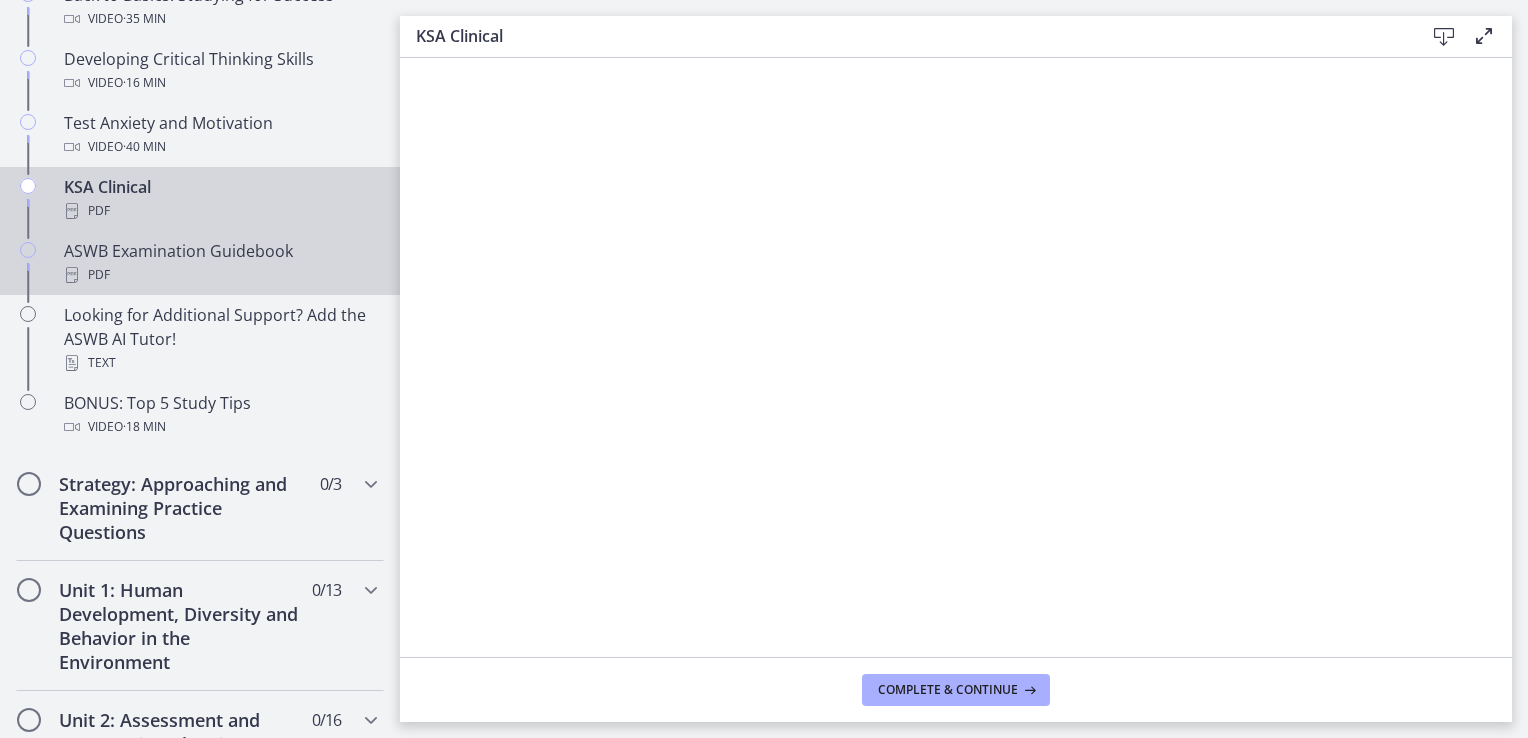 click on "PDF" at bounding box center (220, 275) 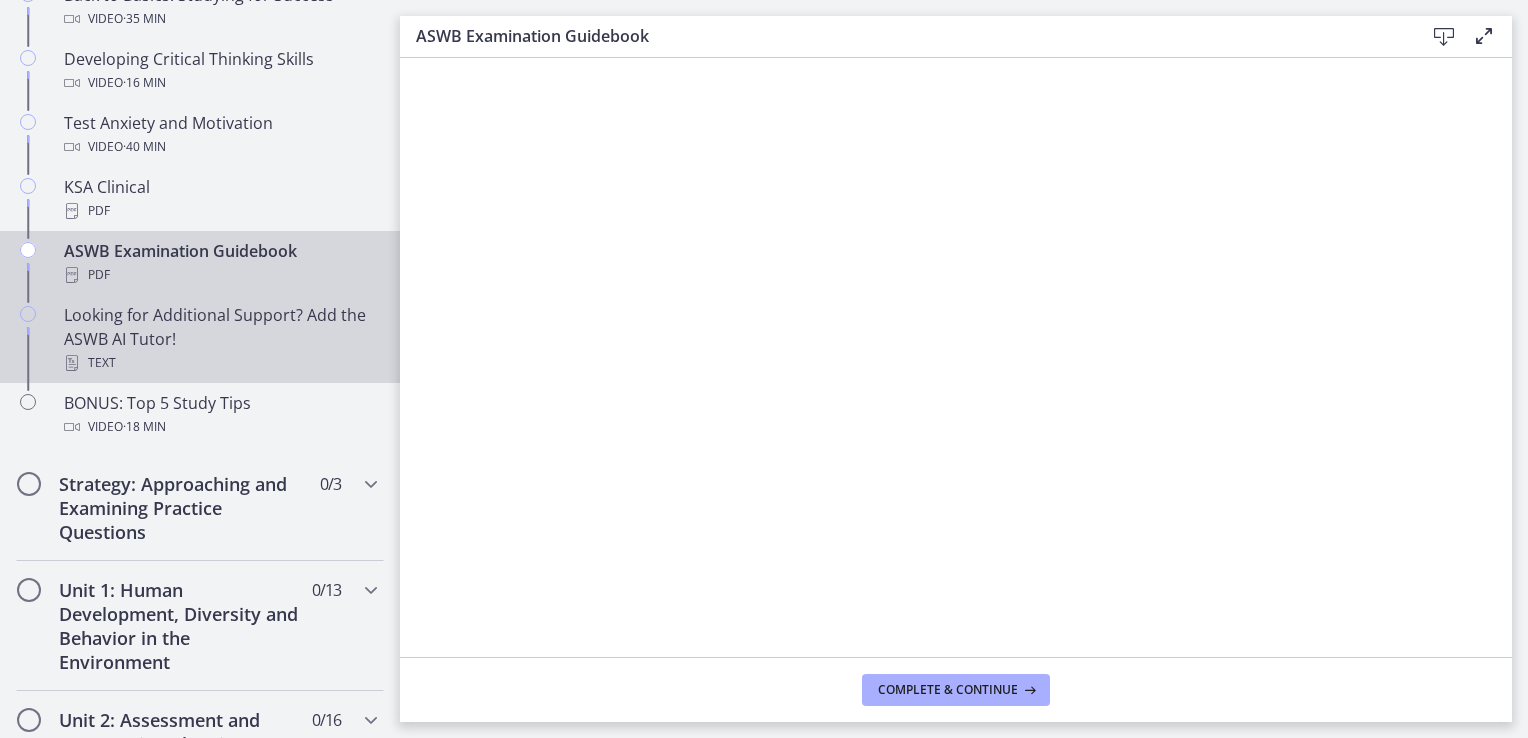 click on "Looking for Additional Support? Add the ASWB AI Tutor!
Text" at bounding box center (220, 339) 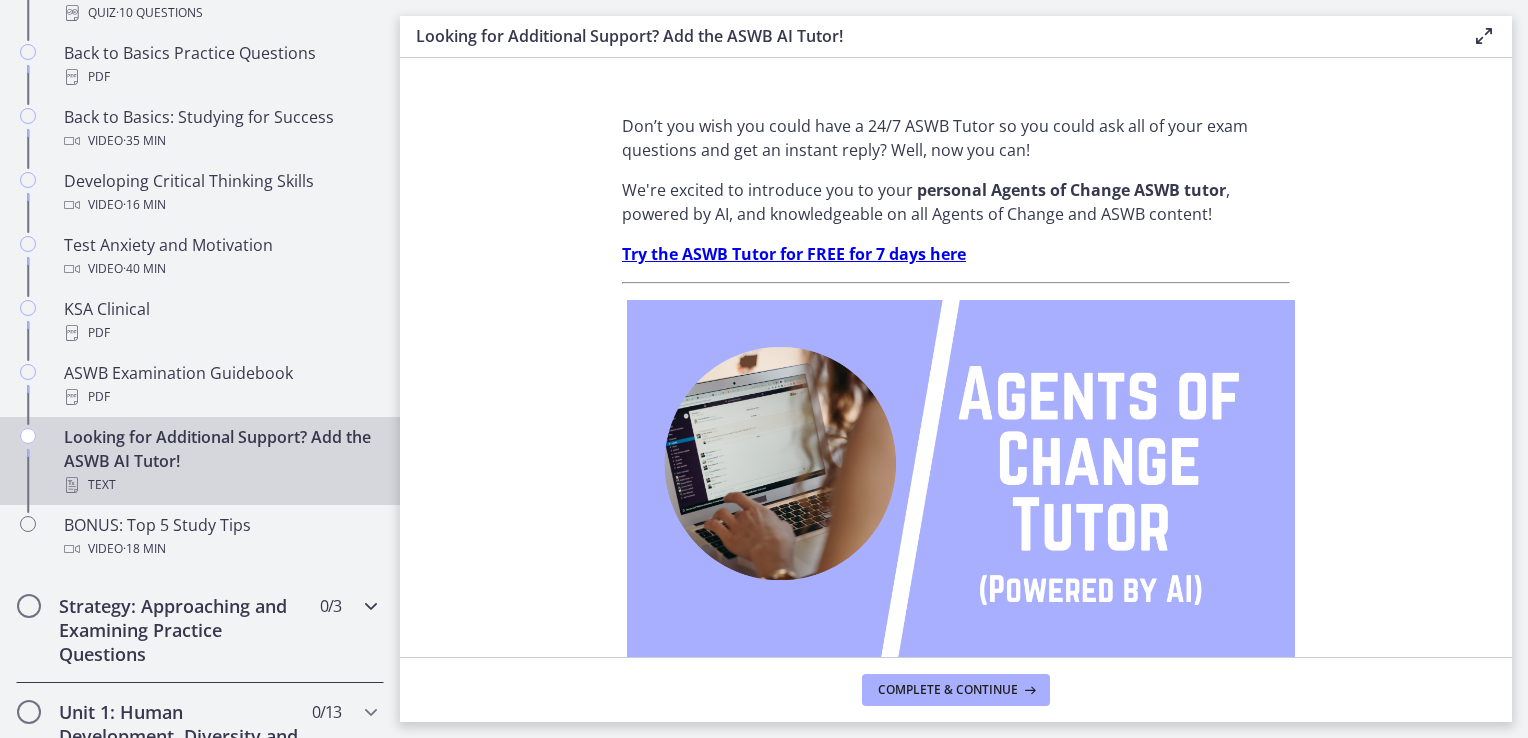 scroll, scrollTop: 0, scrollLeft: 0, axis: both 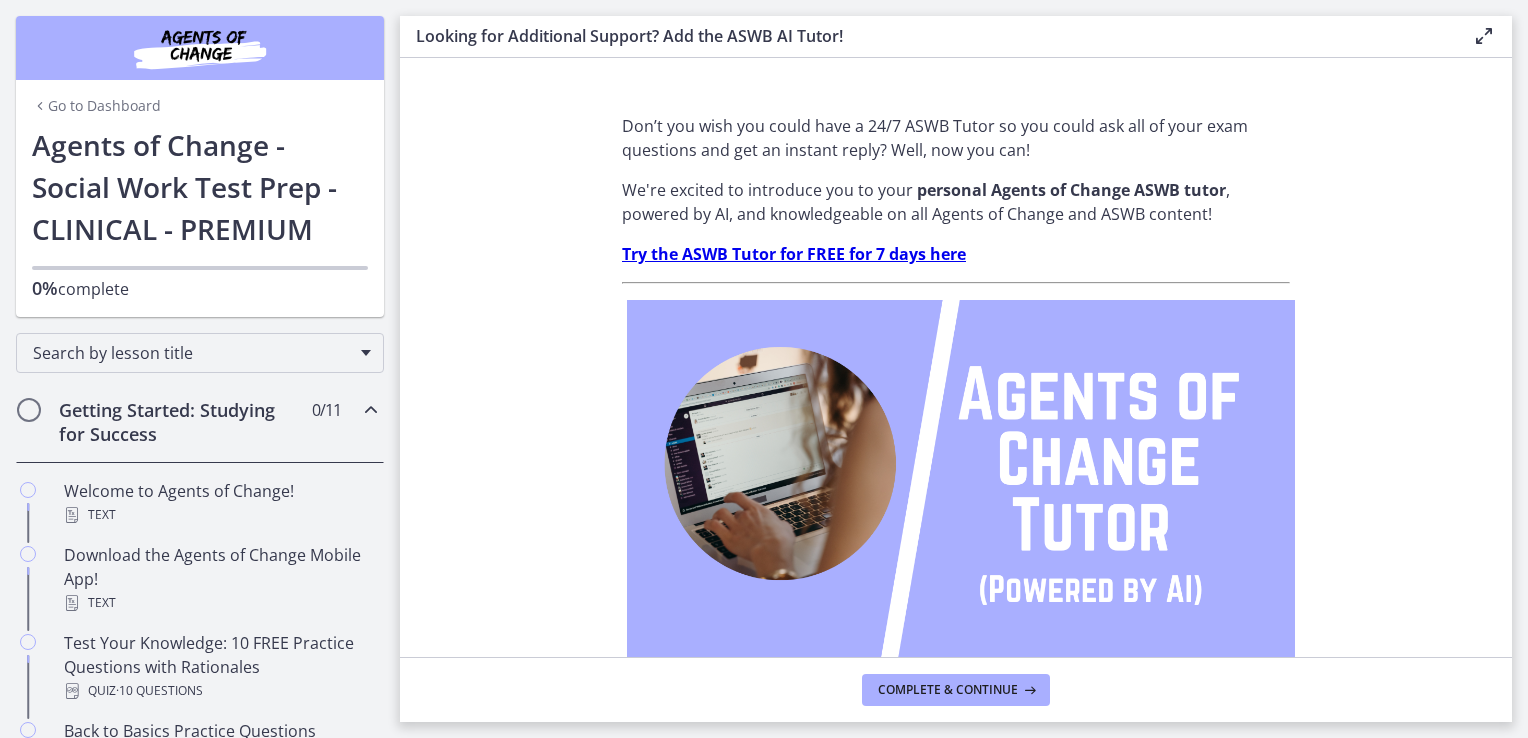 click on "Getting Started: Studying for Success
0  /  11
Completed" at bounding box center (200, 422) 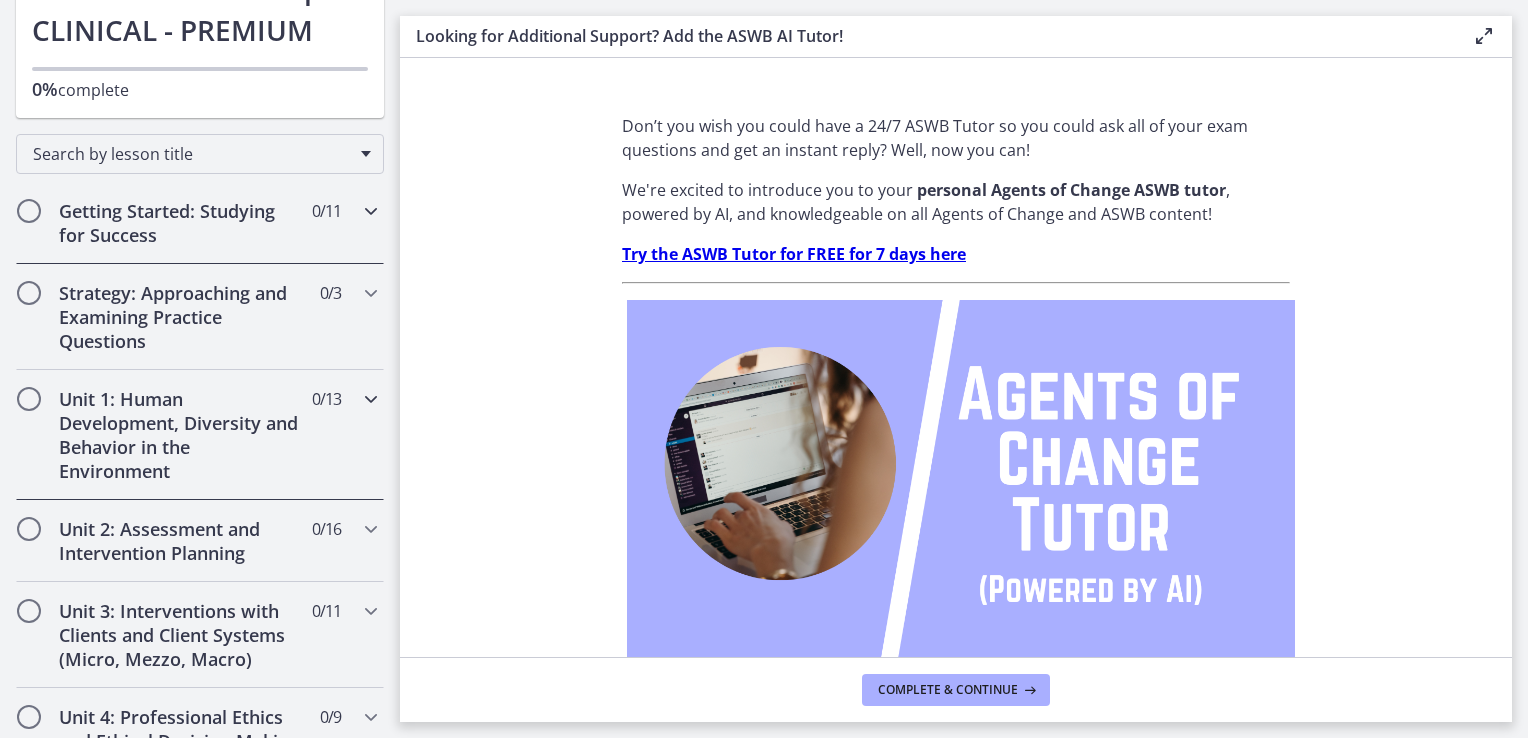 scroll, scrollTop: 200, scrollLeft: 0, axis: vertical 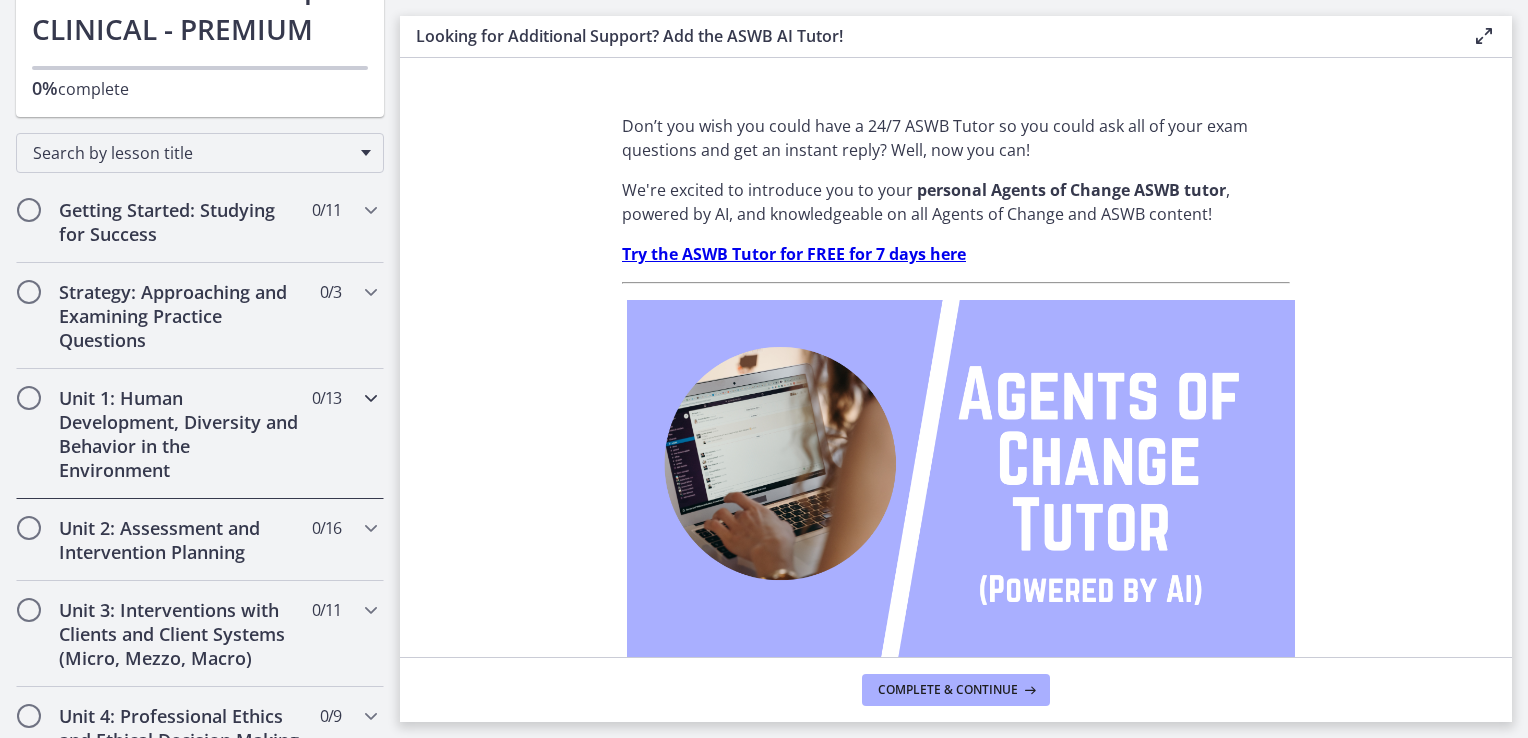 click at bounding box center [371, 398] 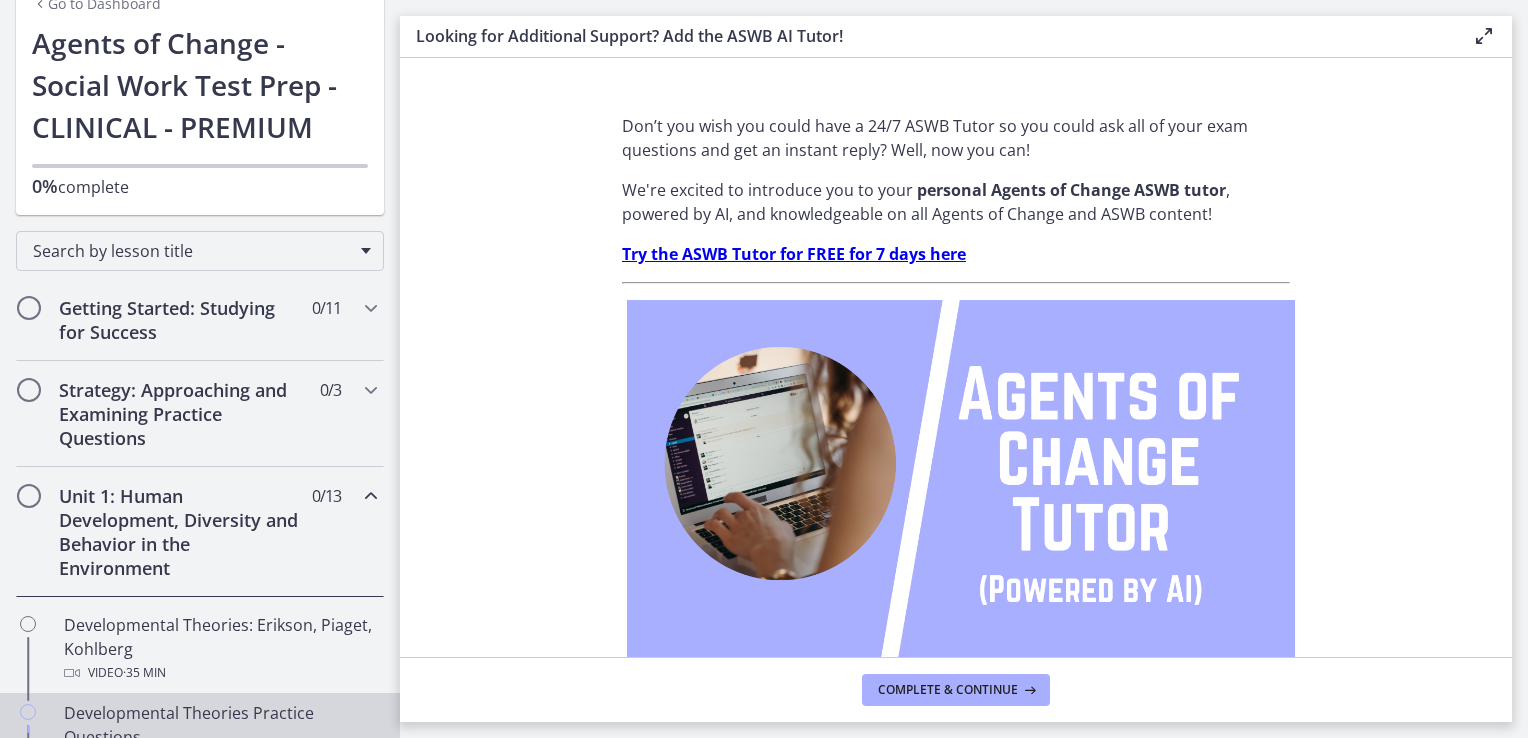 scroll, scrollTop: 300, scrollLeft: 0, axis: vertical 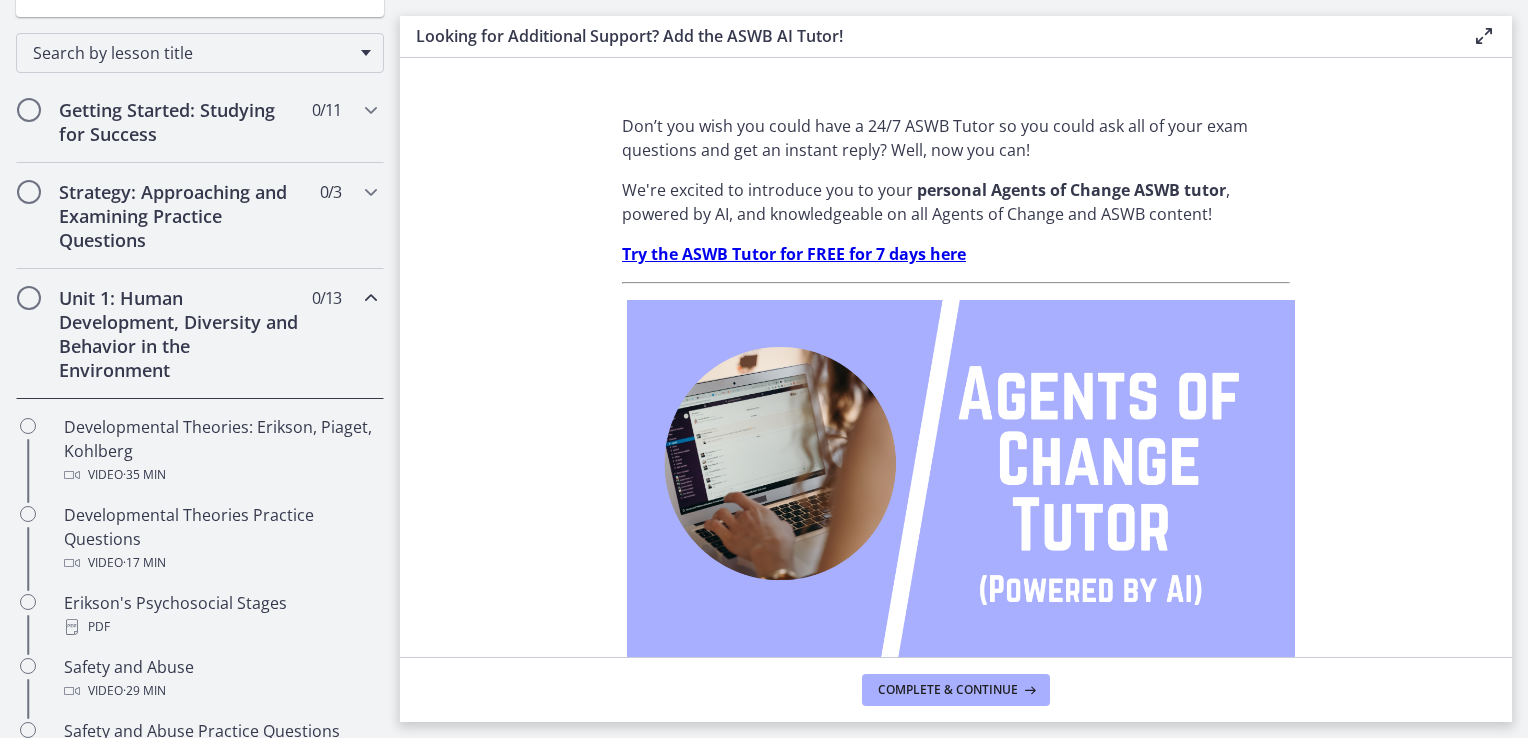 click on "Unit 1: Human Development, Diversity and Behavior in the Environment
0  /  13
Completed" at bounding box center [200, 334] 